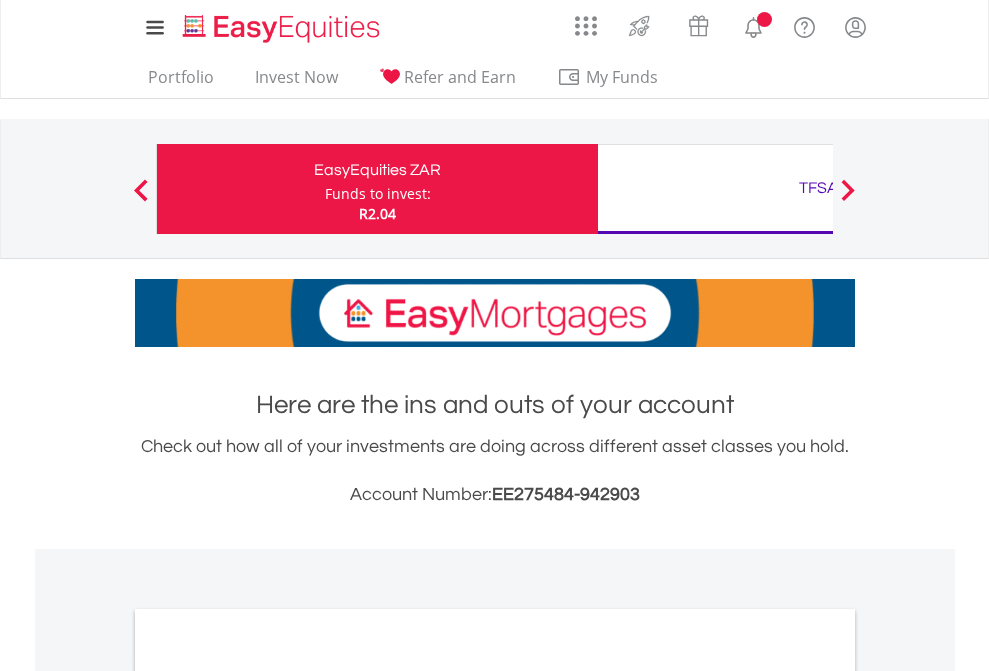 scroll, scrollTop: 0, scrollLeft: 0, axis: both 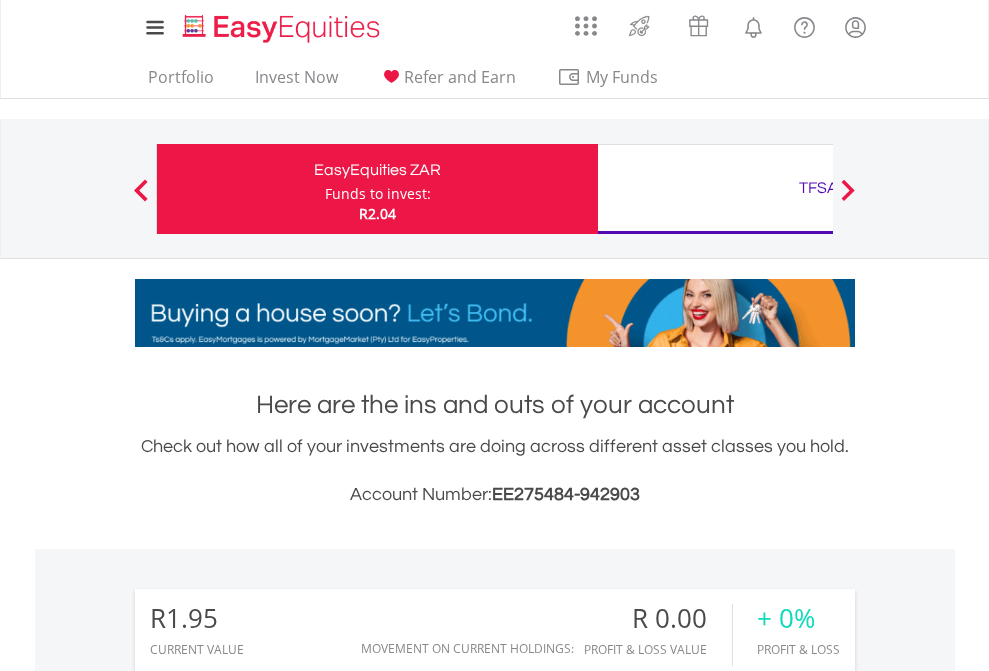 click on "Funds to invest:" at bounding box center (378, 194) 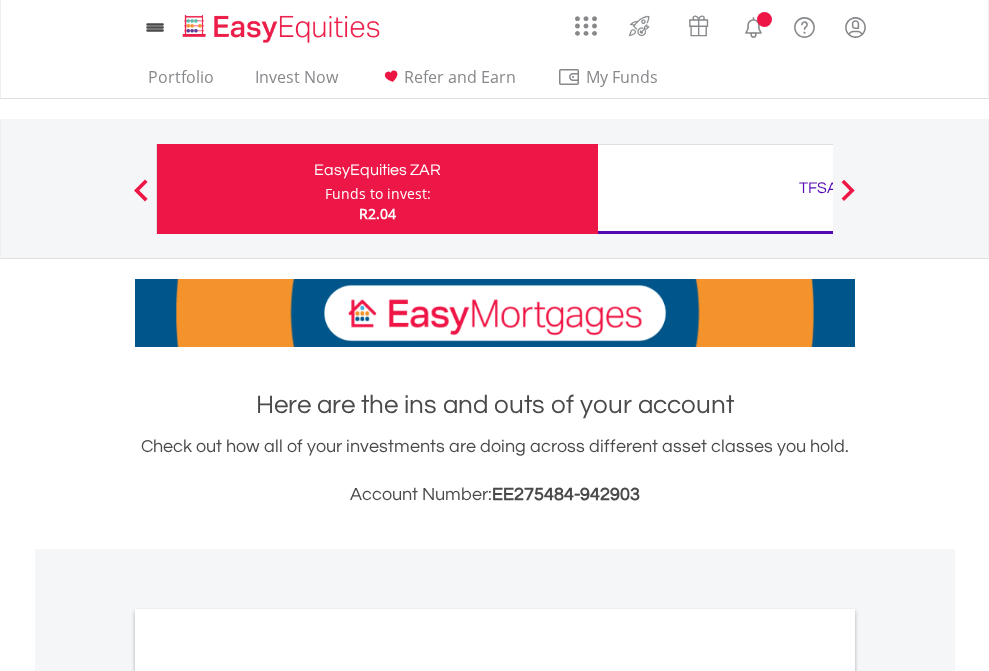 scroll, scrollTop: 0, scrollLeft: 0, axis: both 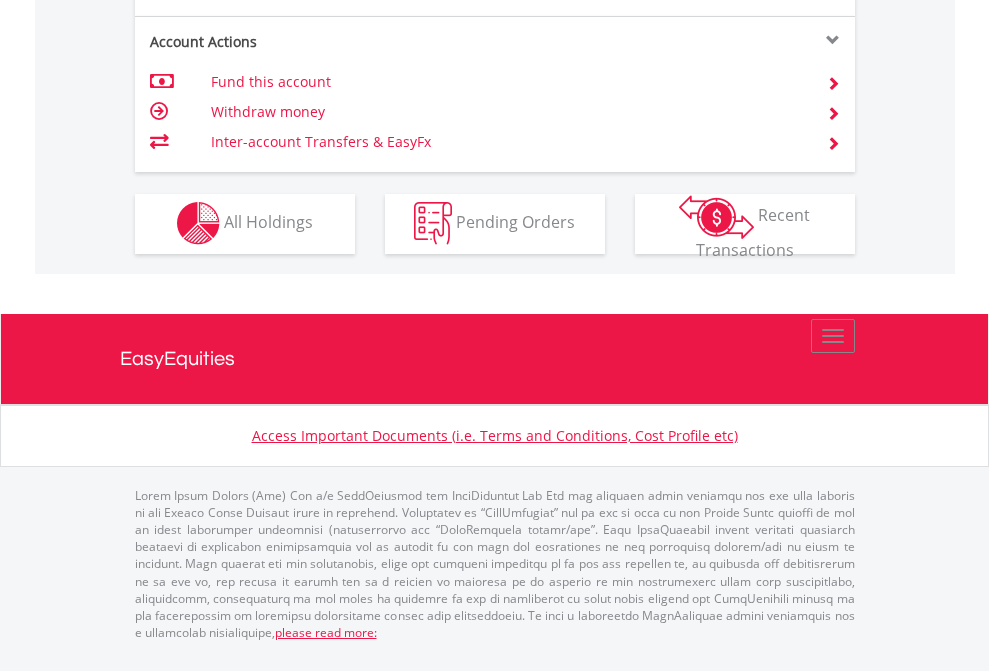 click on "Investment types" at bounding box center (706, -353) 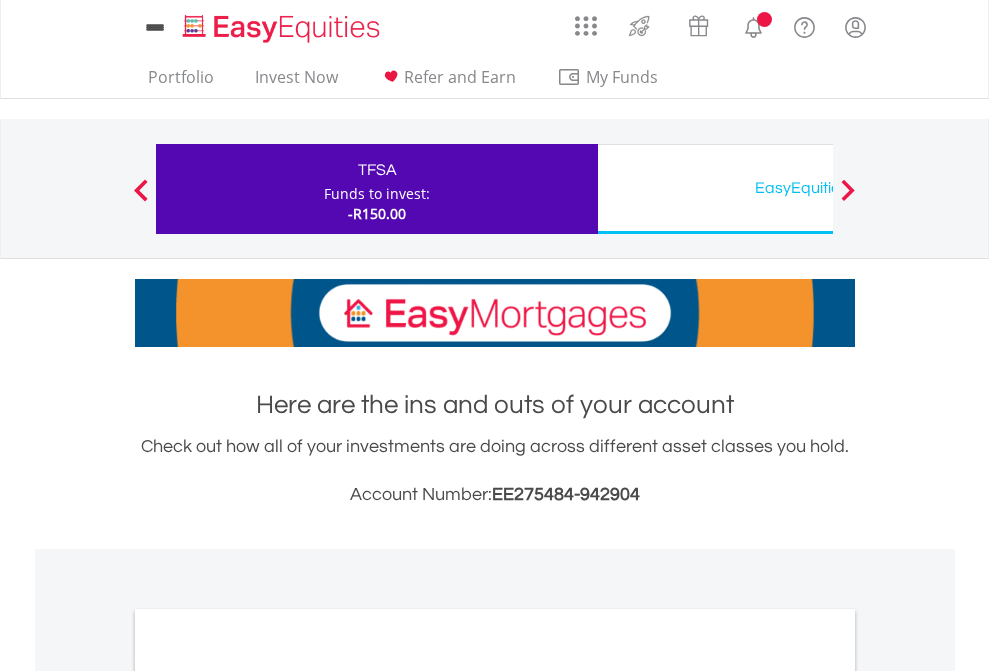 scroll, scrollTop: 0, scrollLeft: 0, axis: both 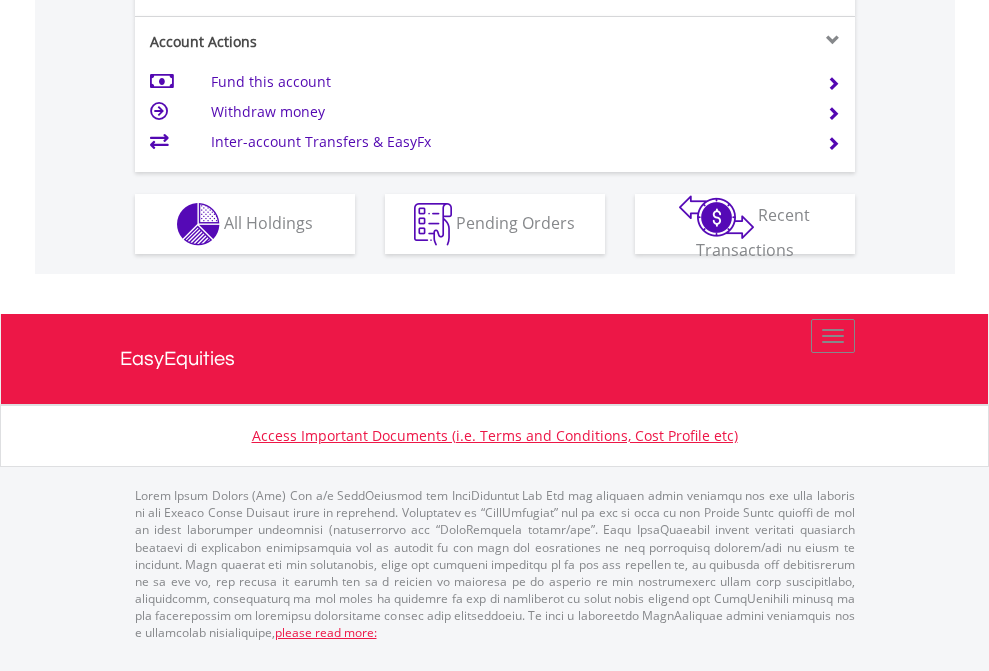 click on "Investment types" at bounding box center (706, -337) 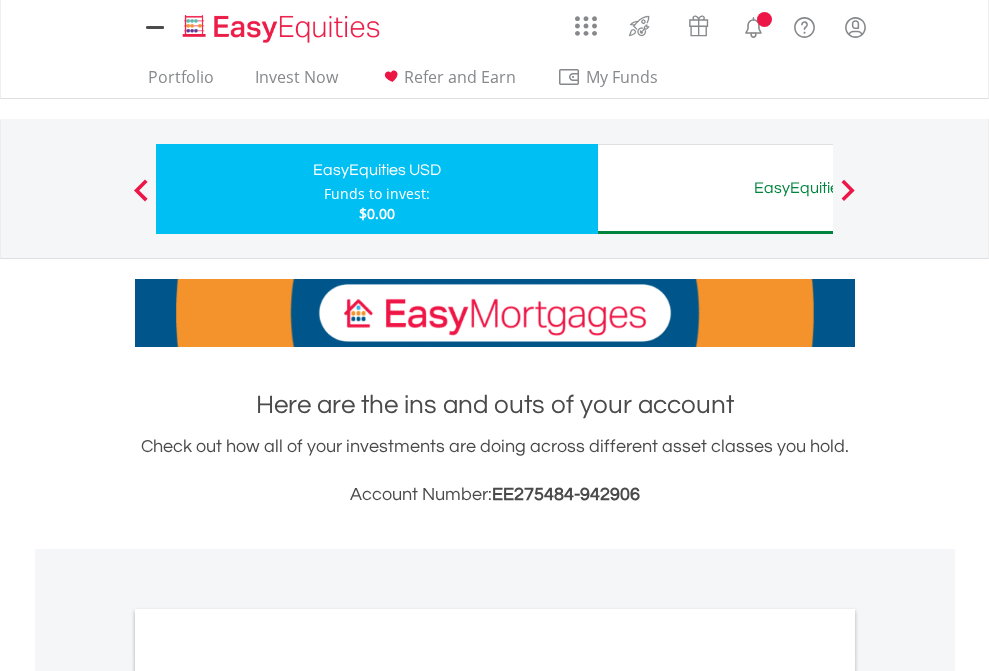 scroll, scrollTop: 0, scrollLeft: 0, axis: both 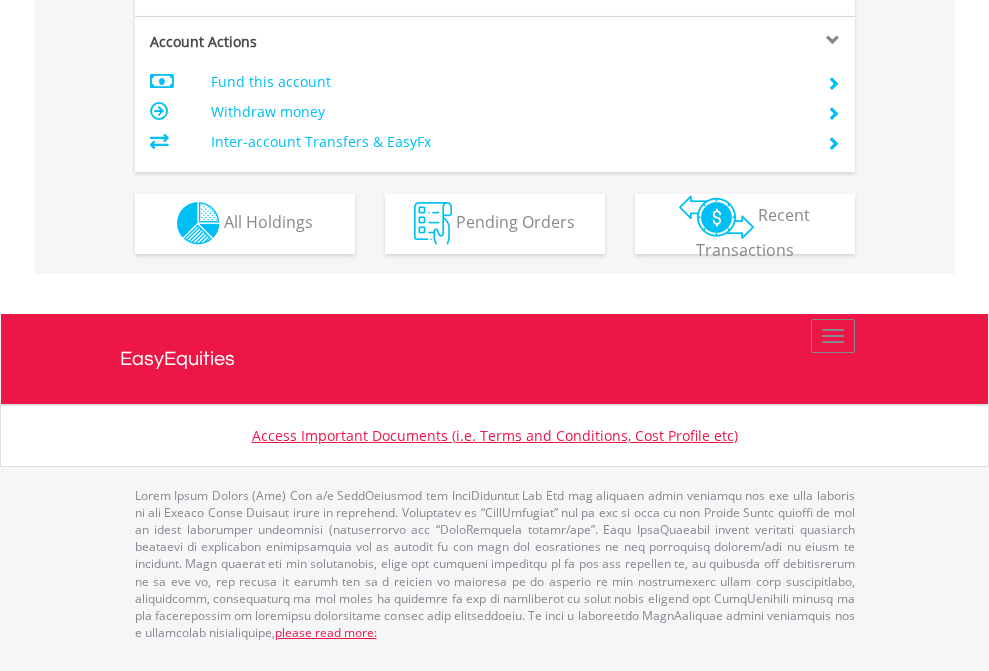 click on "Investment types" at bounding box center (706, -353) 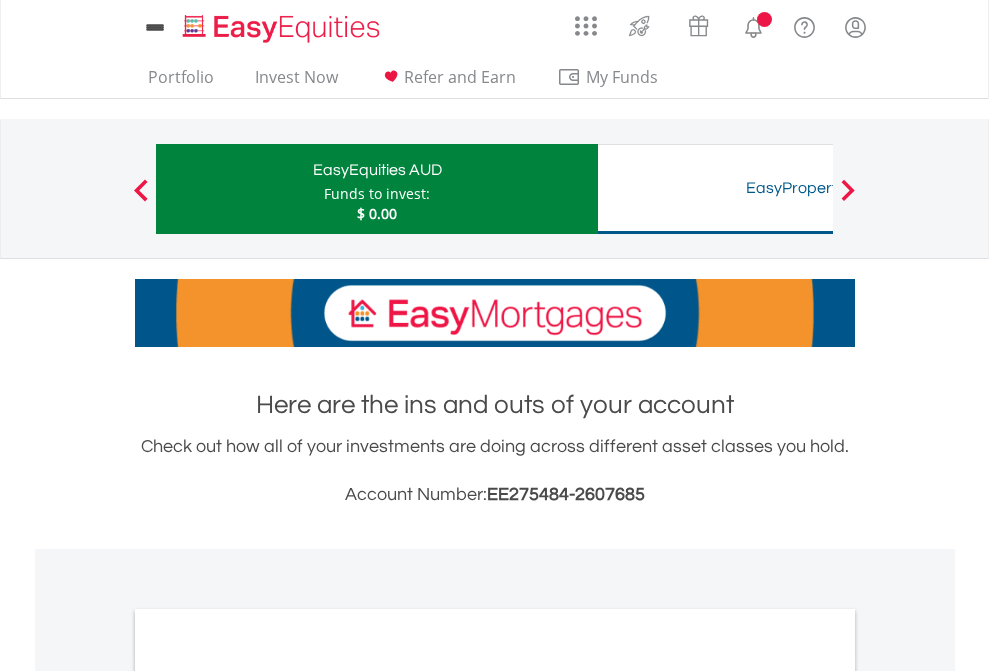 scroll, scrollTop: 0, scrollLeft: 0, axis: both 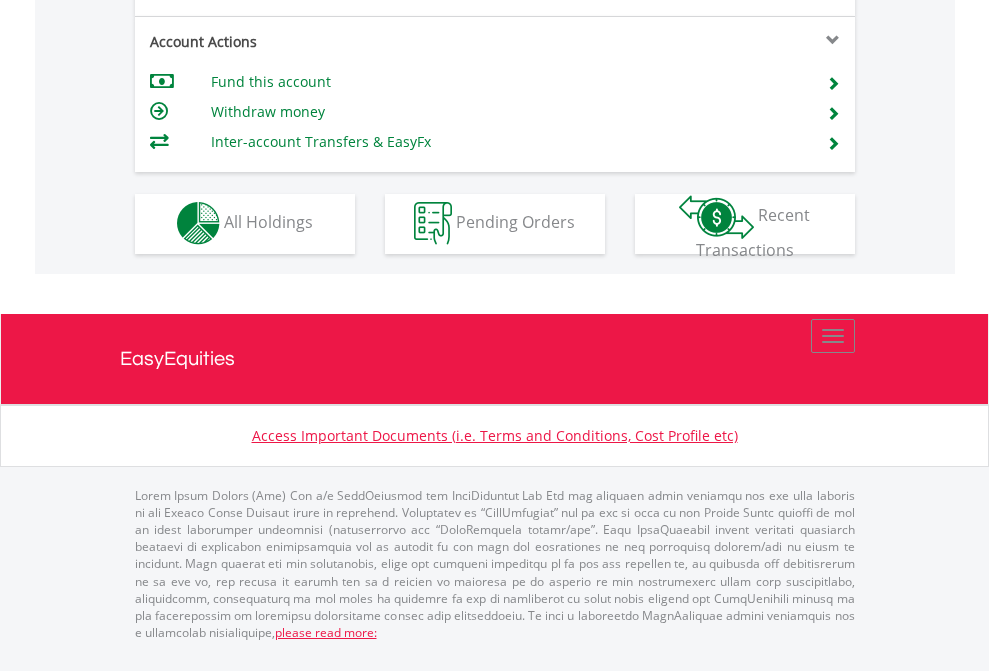click on "Investment types" at bounding box center (706, -353) 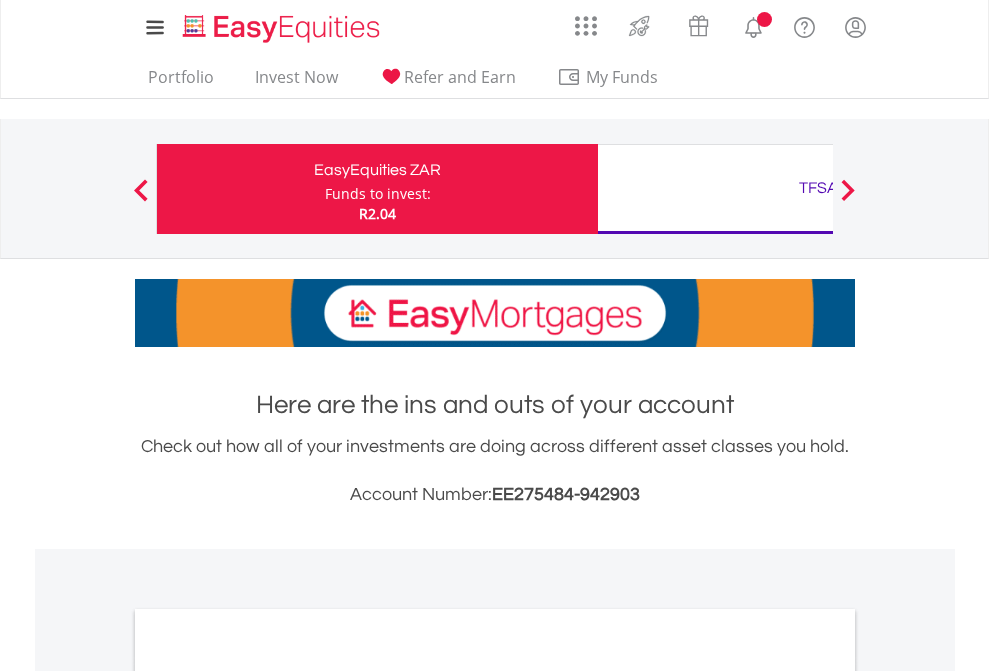 scroll, scrollTop: 0, scrollLeft: 0, axis: both 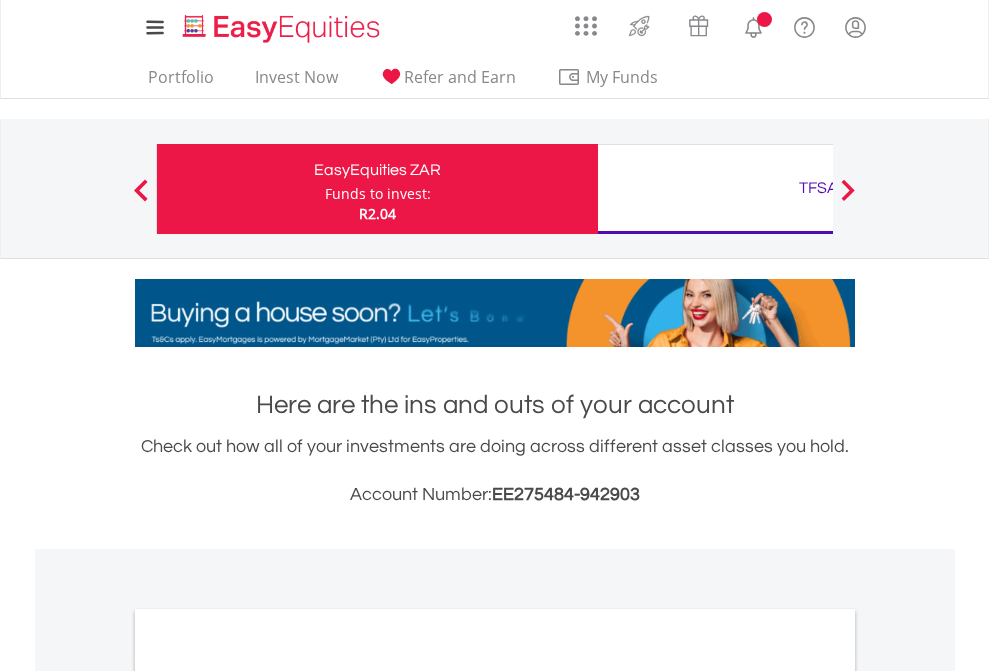 click on "All Holdings" at bounding box center [268, 1096] 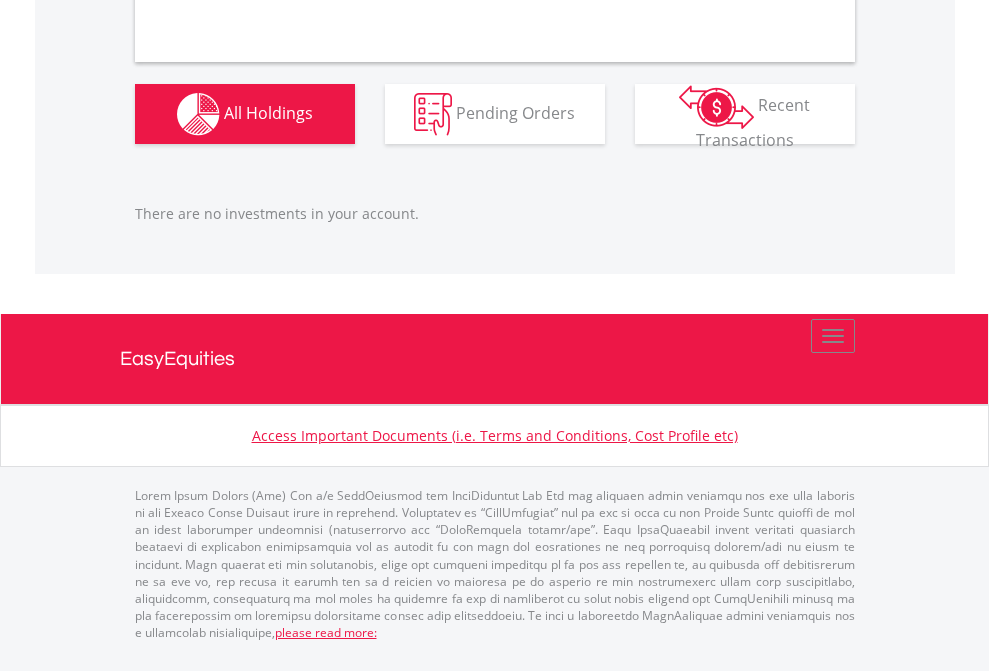 scroll, scrollTop: 1980, scrollLeft: 0, axis: vertical 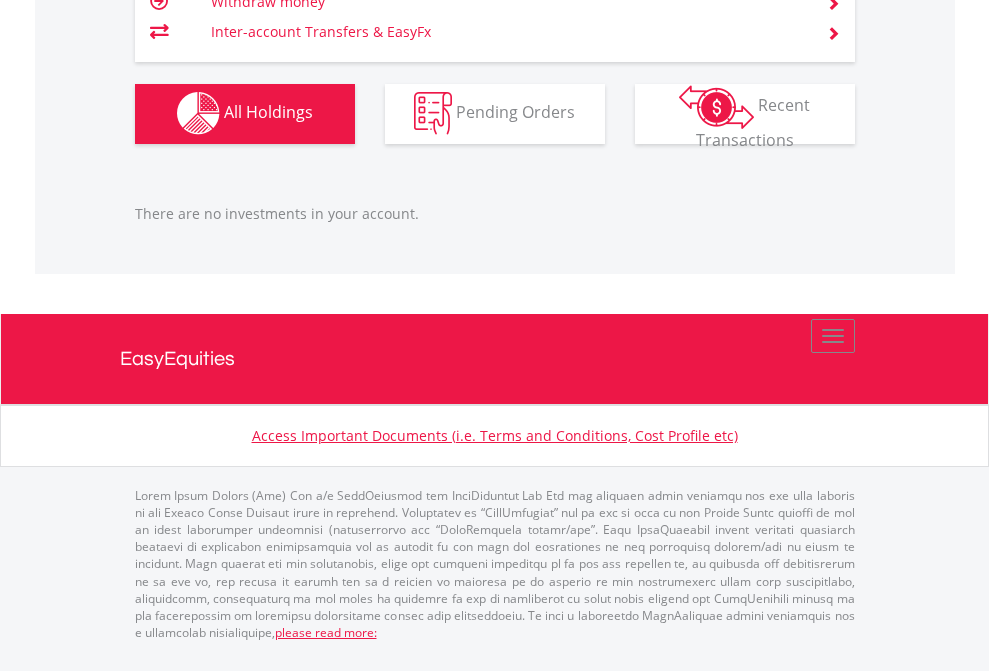 click on "TFSA" at bounding box center [818, -1142] 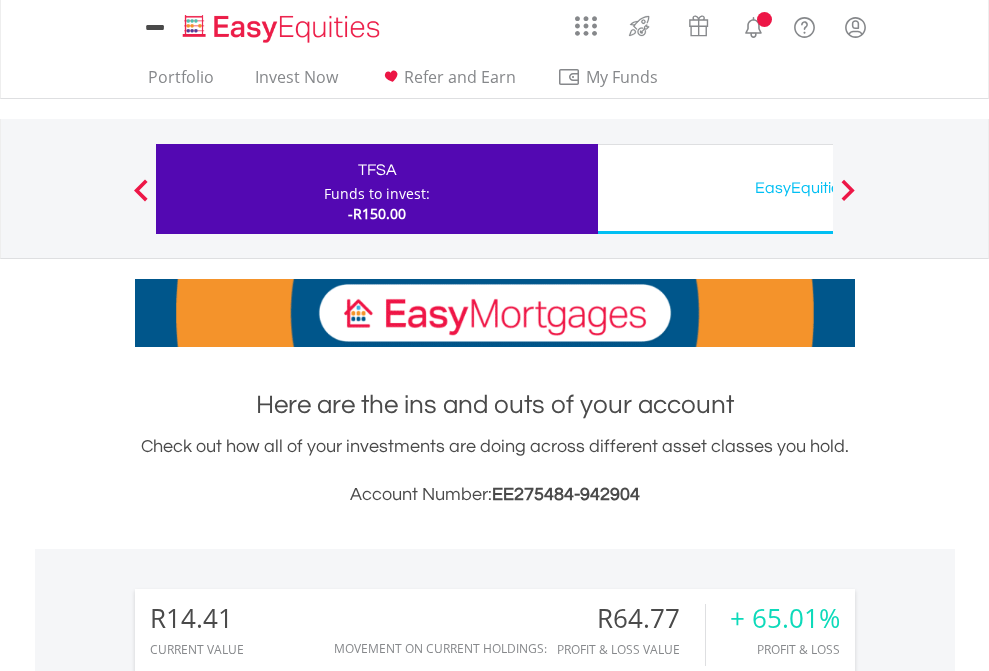 scroll, scrollTop: 0, scrollLeft: 0, axis: both 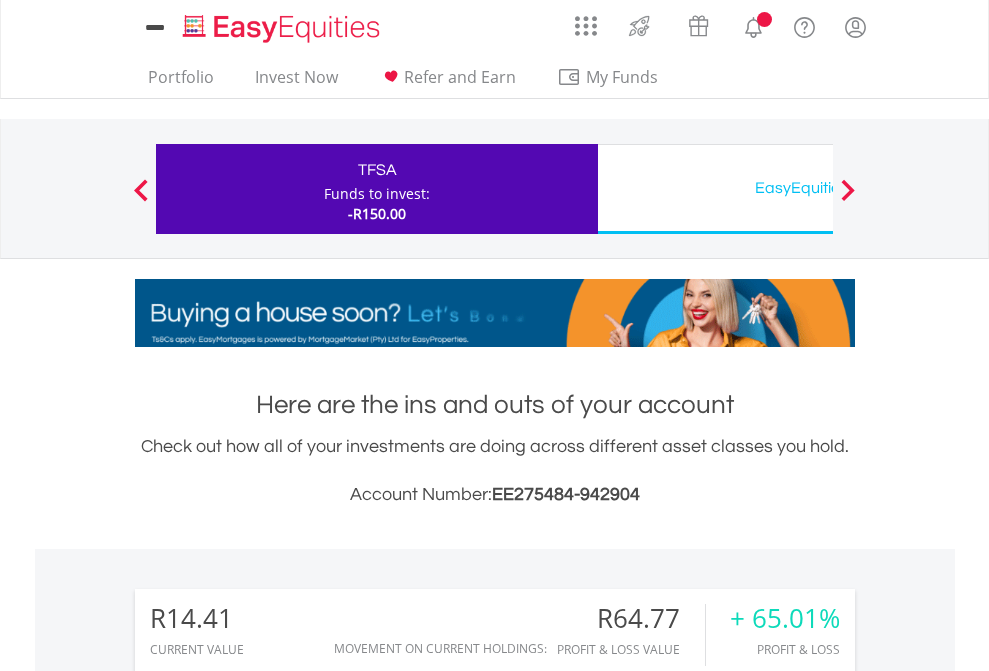 click on "All Holdings" at bounding box center [268, 1466] 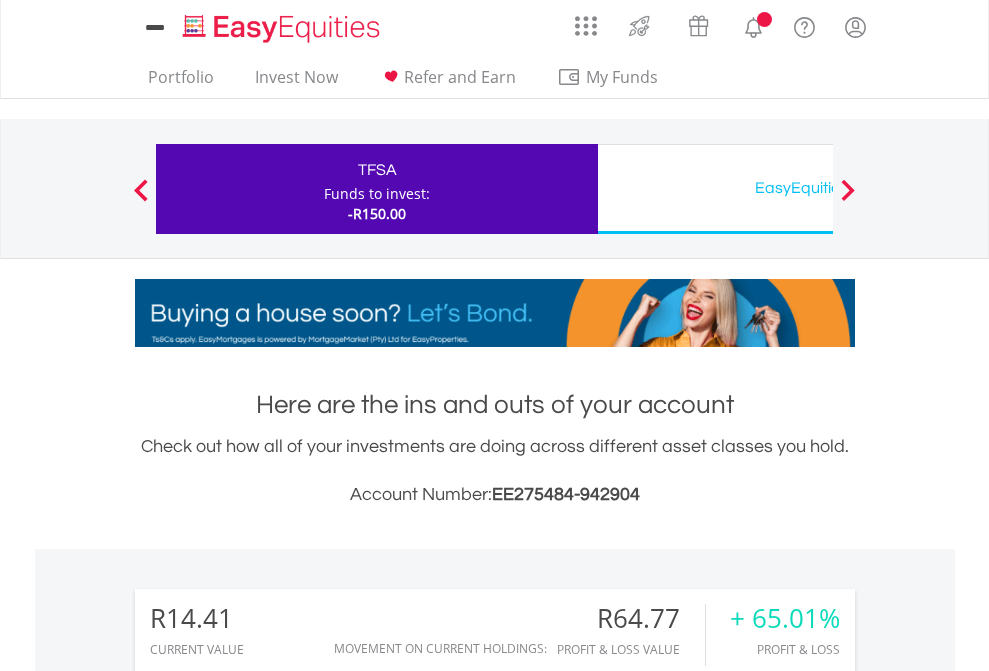 scroll, scrollTop: 1493, scrollLeft: 0, axis: vertical 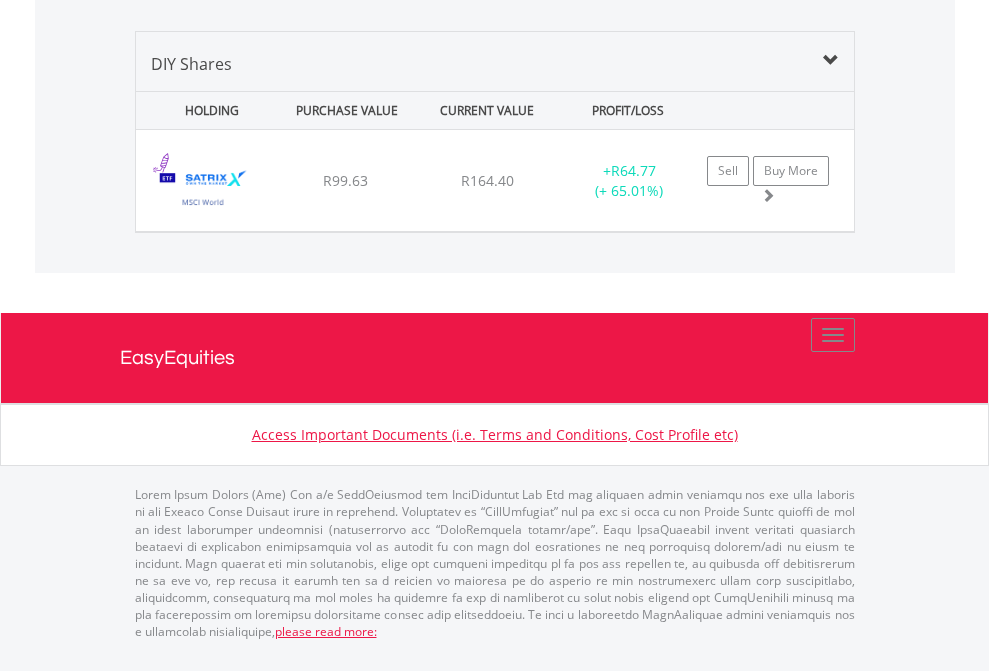 click on "EasyEquities USD" at bounding box center [818, -1339] 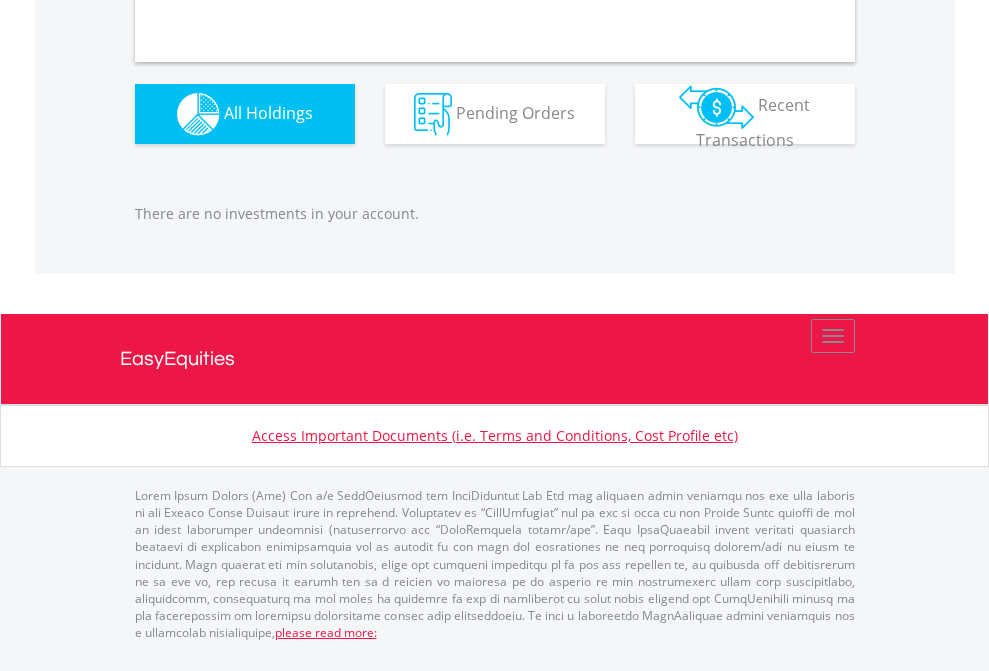 scroll, scrollTop: 1980, scrollLeft: 0, axis: vertical 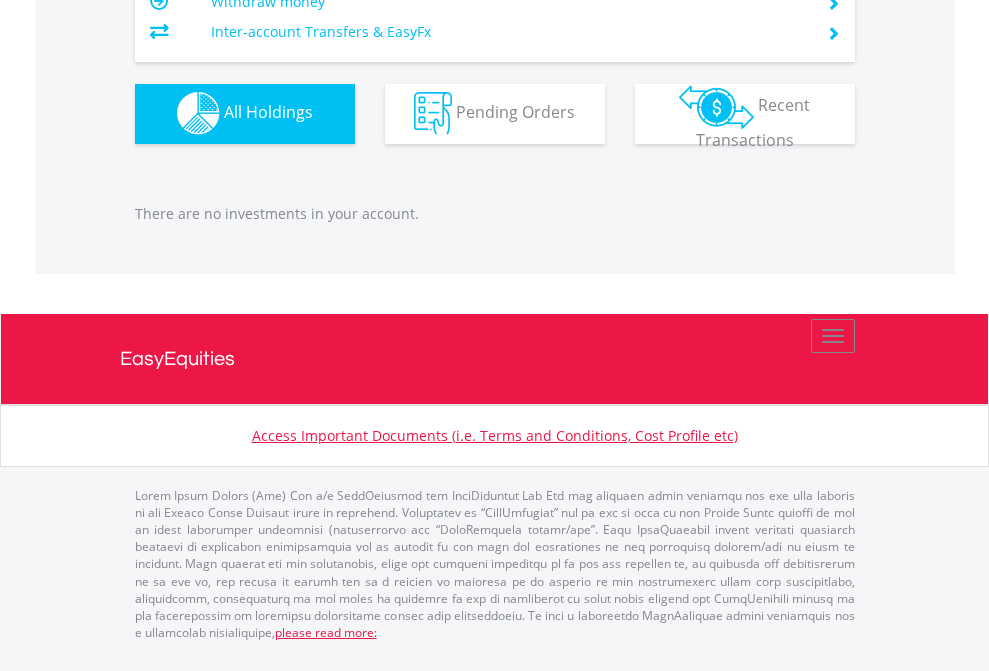 click on "EasyEquities AUD" at bounding box center (818, -1142) 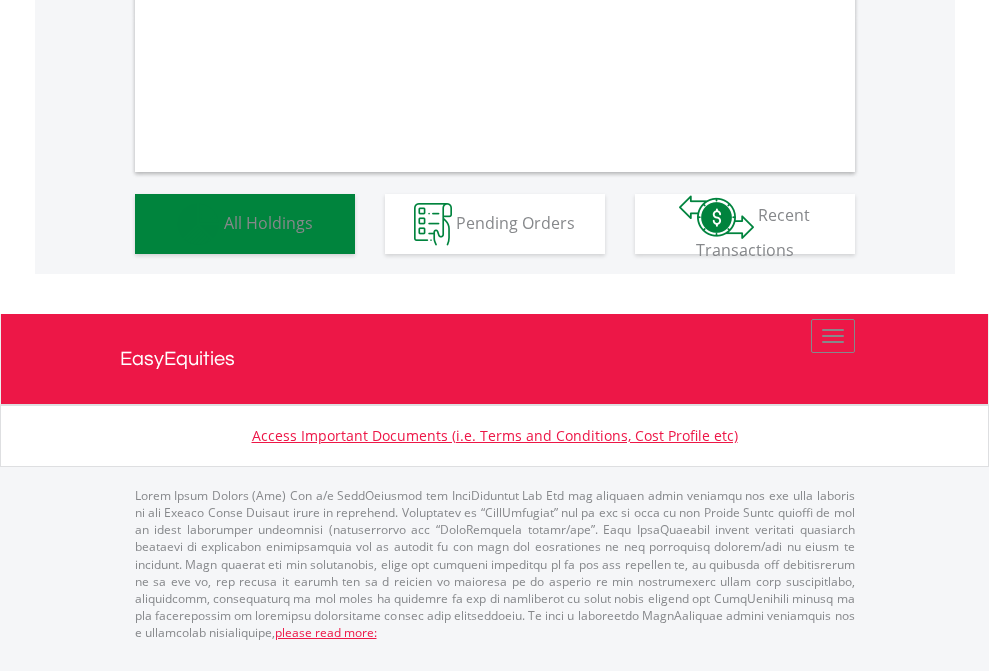 click on "All Holdings" at bounding box center (268, 222) 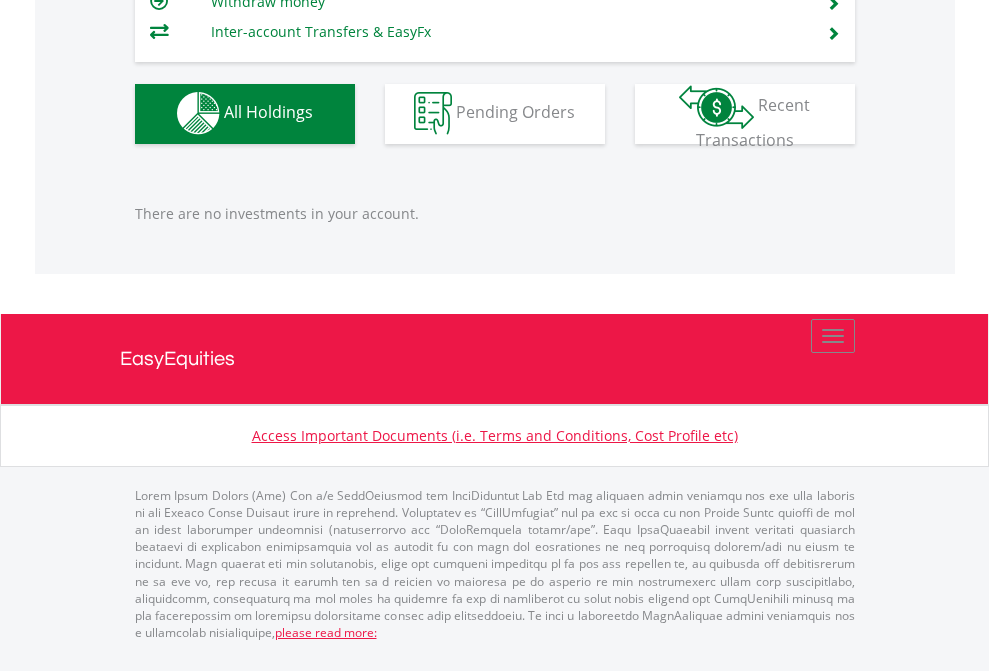 scroll, scrollTop: 1980, scrollLeft: 0, axis: vertical 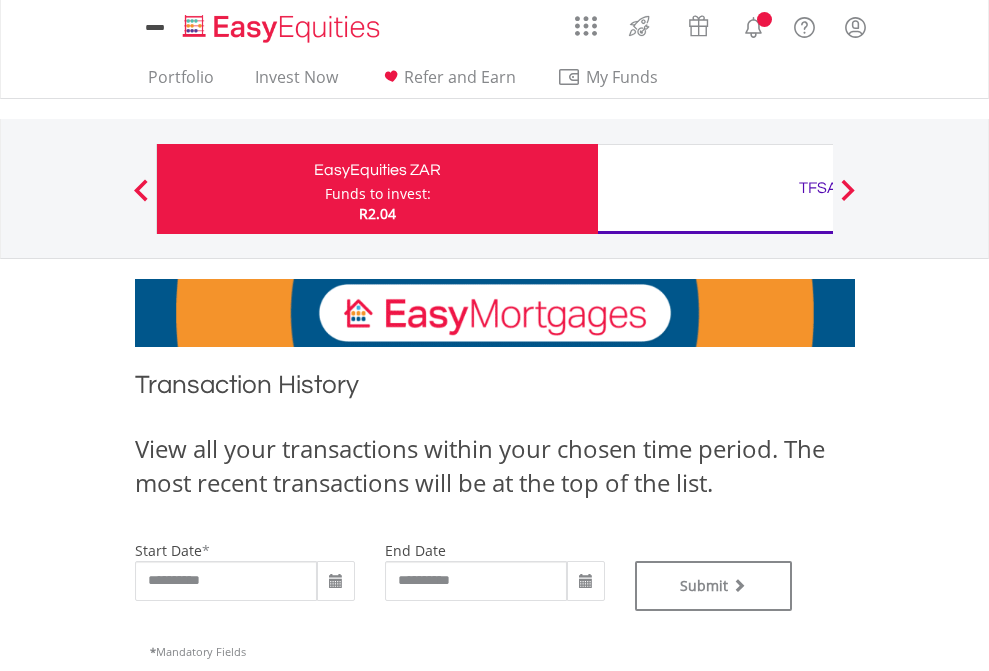 type on "**********" 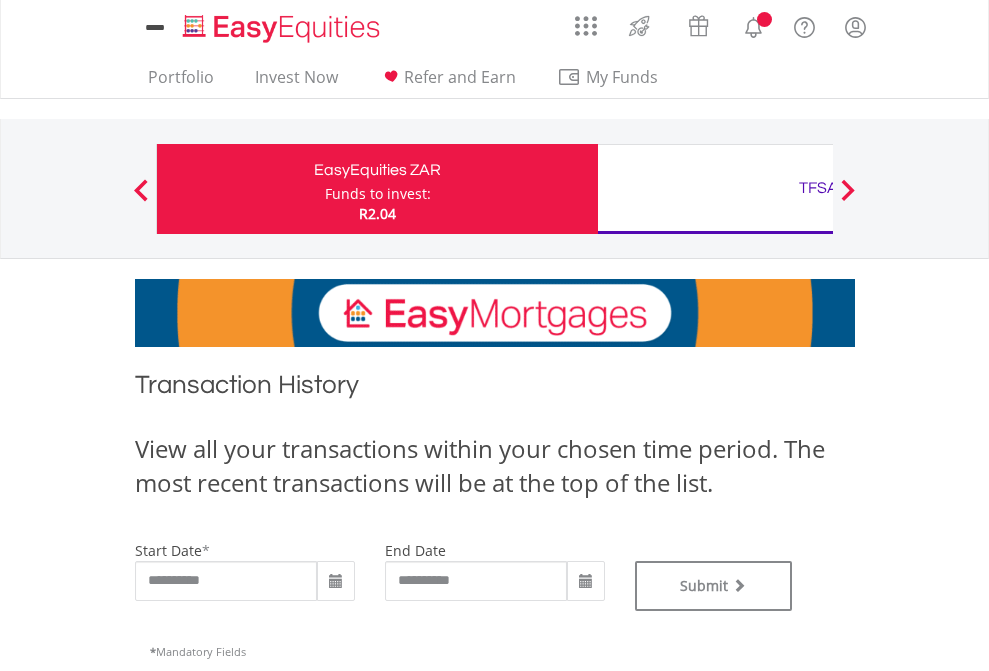 scroll, scrollTop: 0, scrollLeft: 0, axis: both 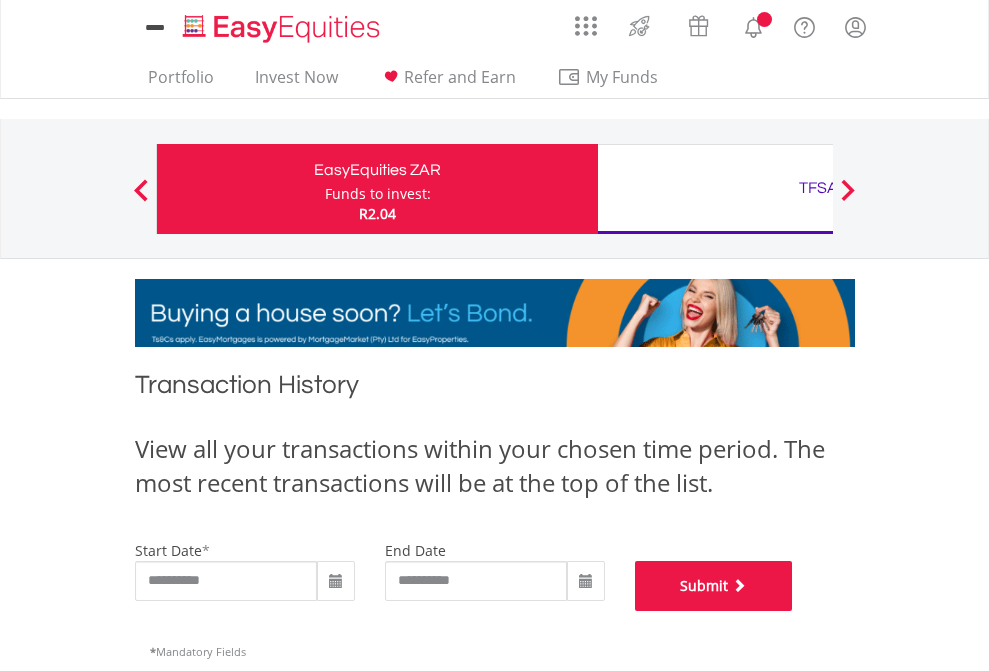 click on "Submit" at bounding box center [714, 586] 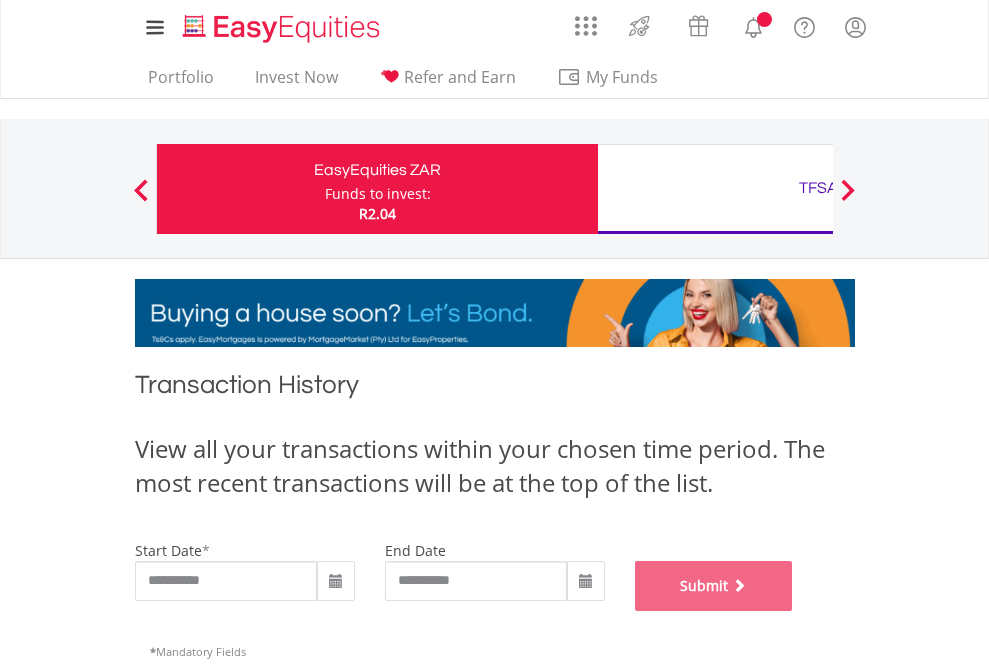 scroll, scrollTop: 811, scrollLeft: 0, axis: vertical 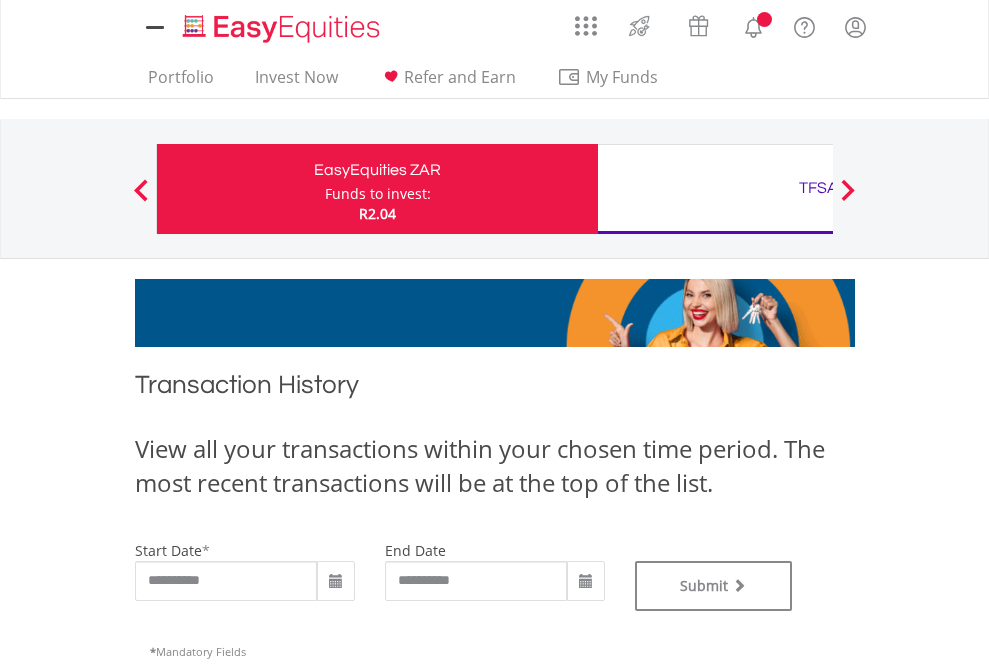 click on "TFSA" at bounding box center [818, 188] 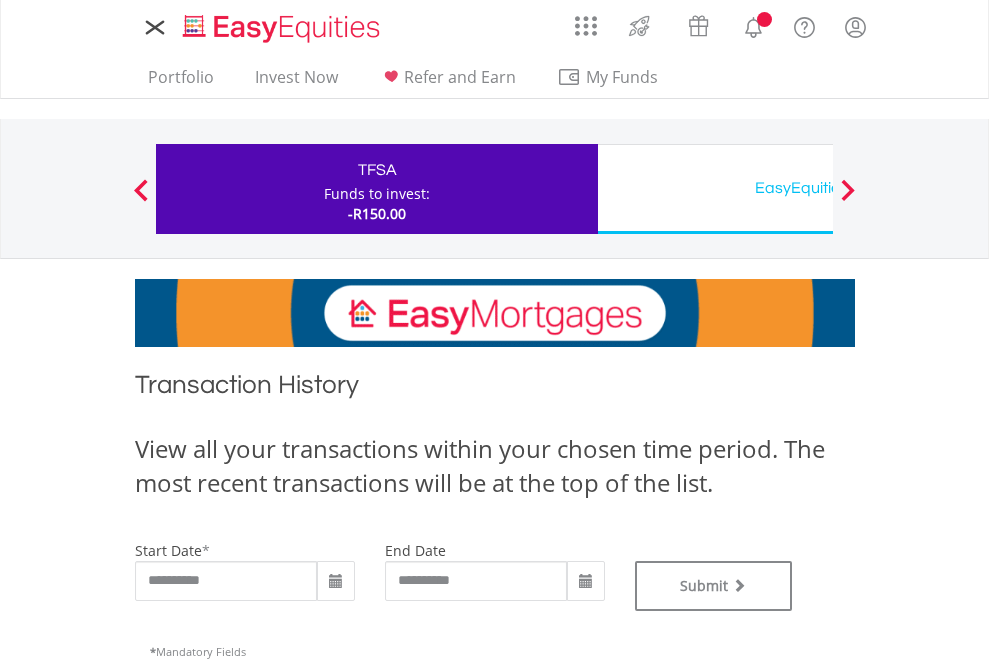 scroll, scrollTop: 0, scrollLeft: 0, axis: both 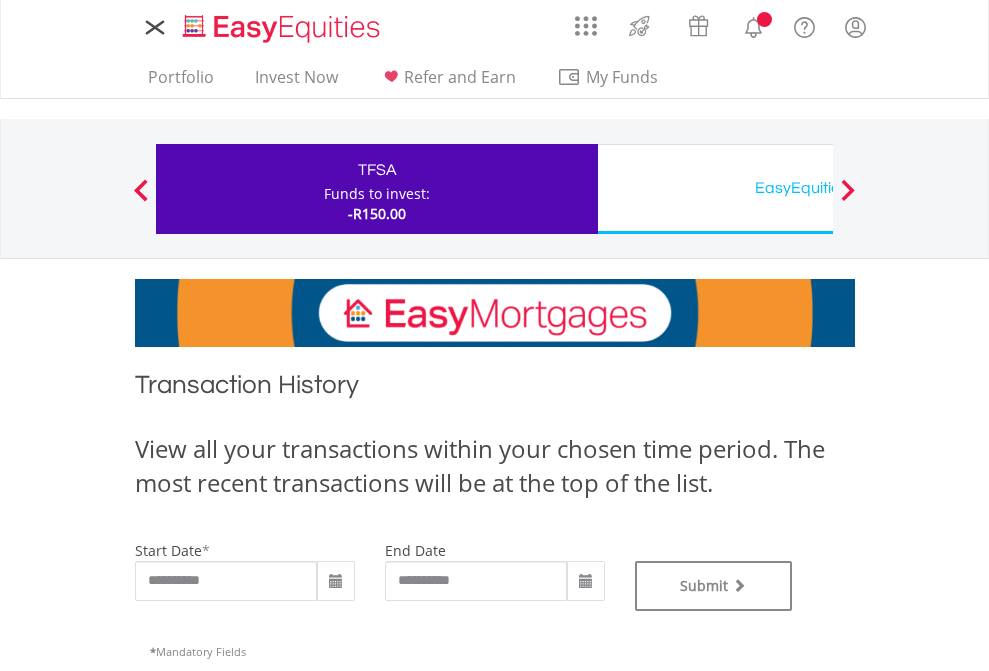 type on "**********" 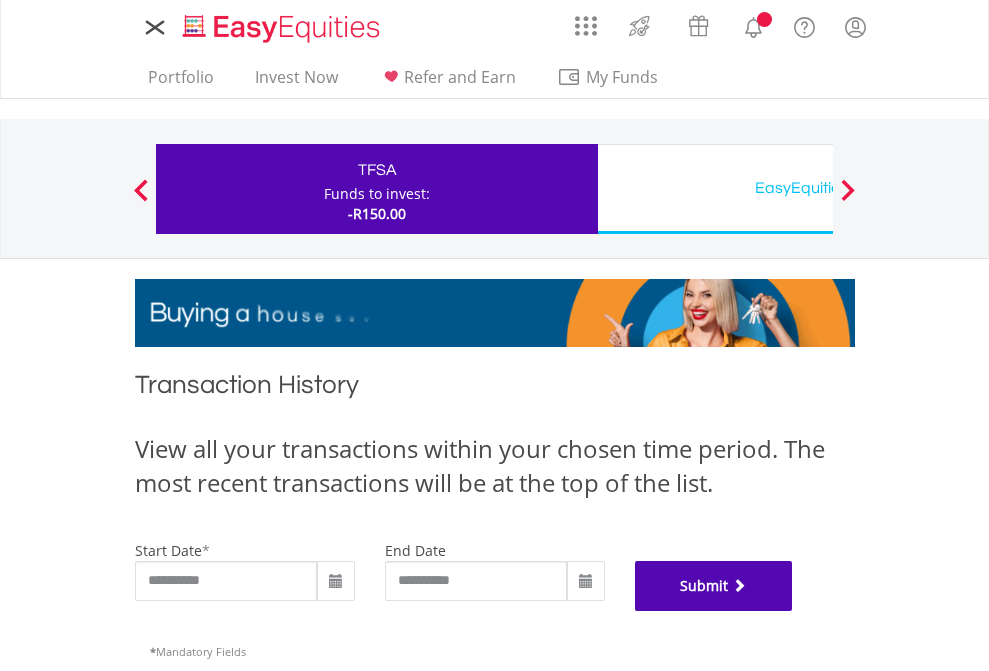 click on "Submit" at bounding box center (714, 586) 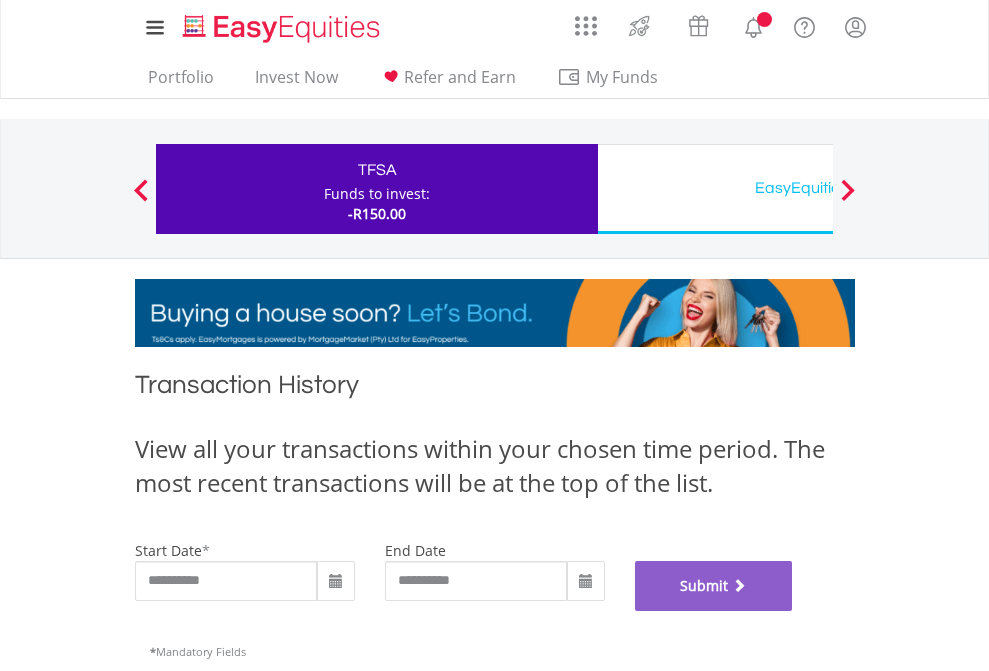 scroll, scrollTop: 811, scrollLeft: 0, axis: vertical 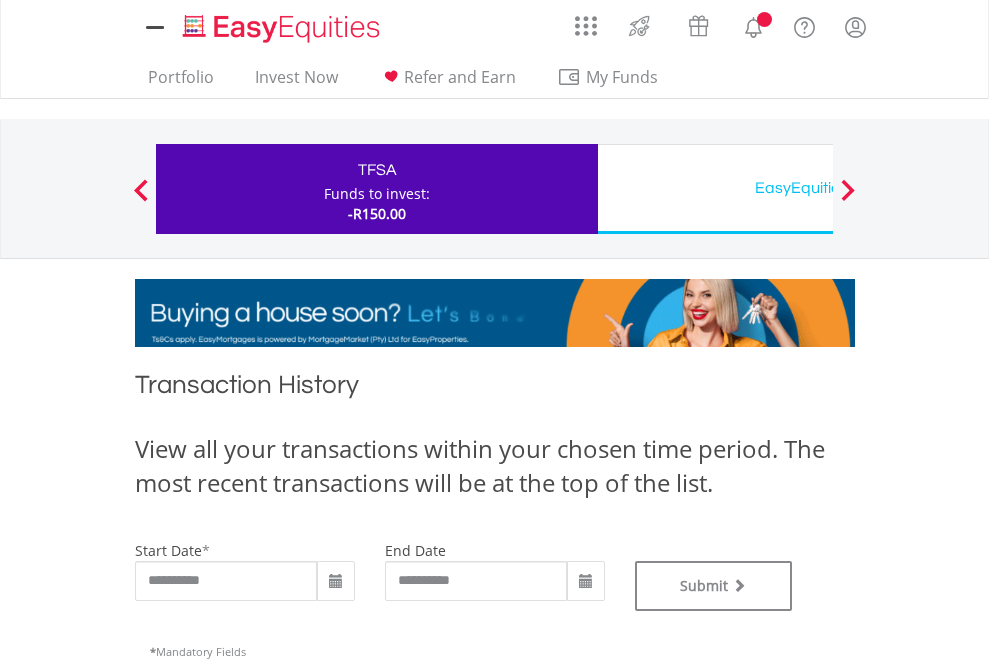 click on "EasyEquities USD" at bounding box center [818, 188] 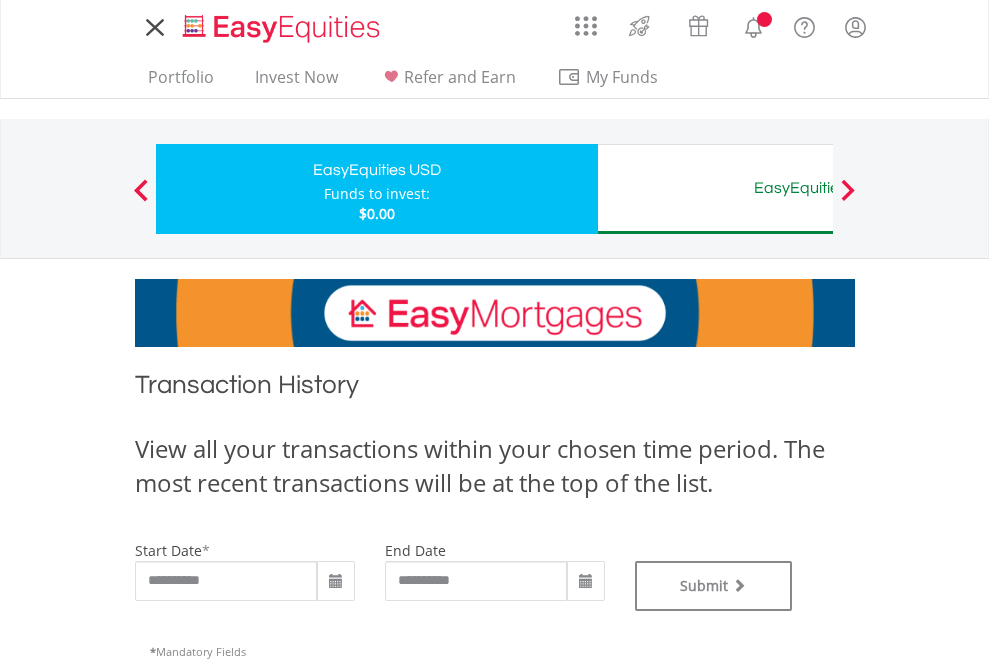 scroll, scrollTop: 0, scrollLeft: 0, axis: both 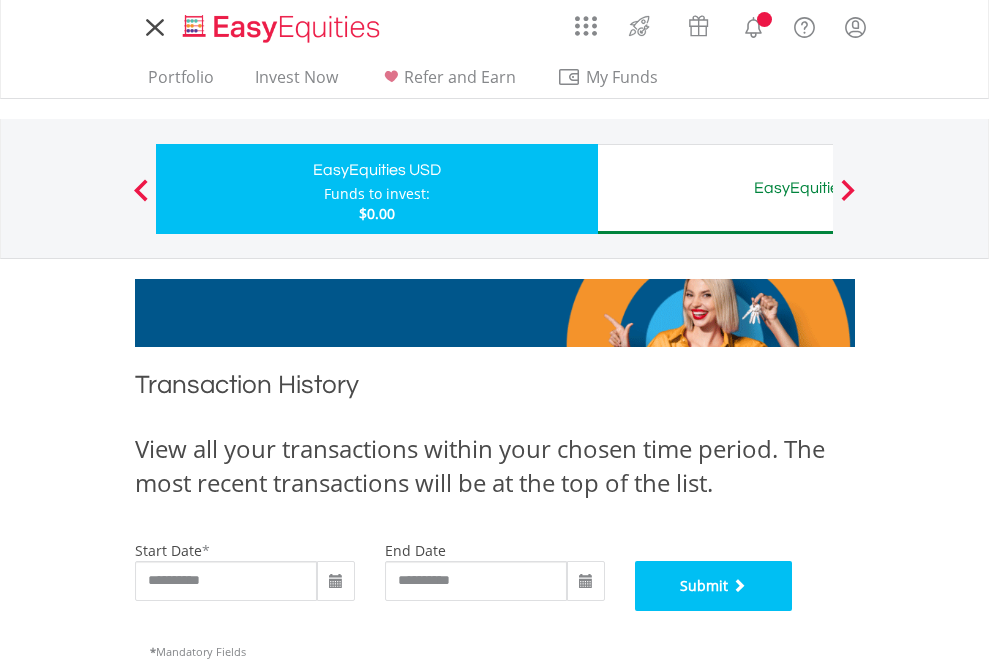 click on "Submit" at bounding box center [714, 586] 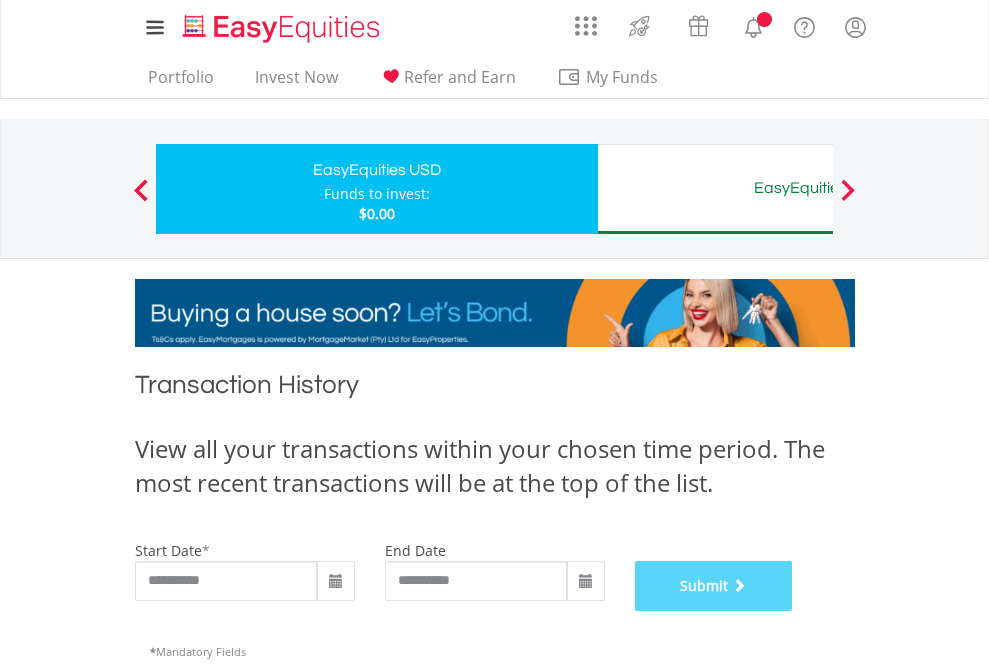 scroll, scrollTop: 811, scrollLeft: 0, axis: vertical 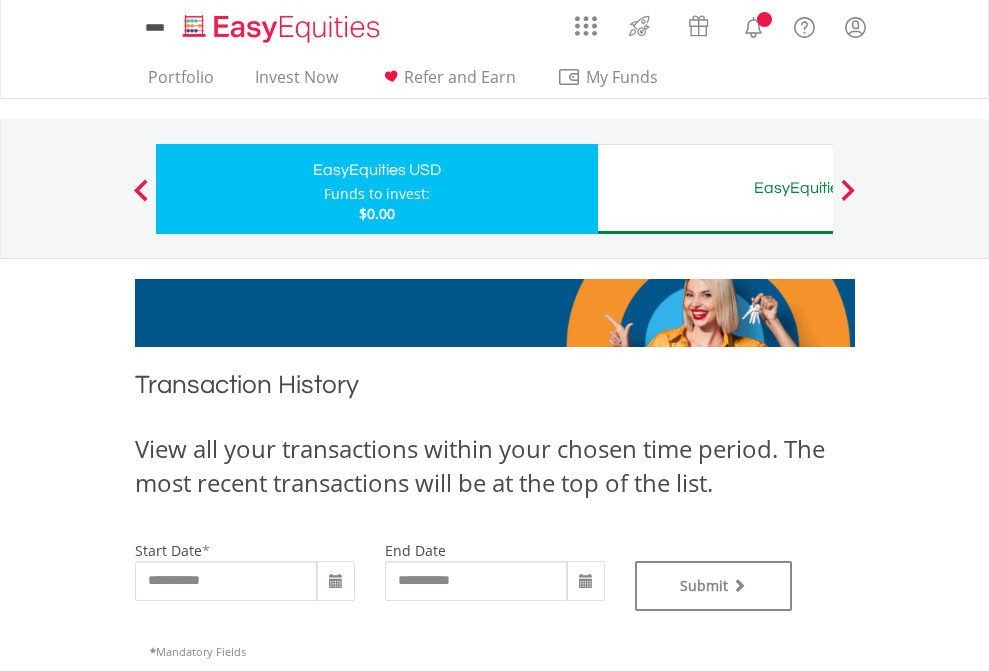 click on "EasyEquities AUD" at bounding box center (818, 188) 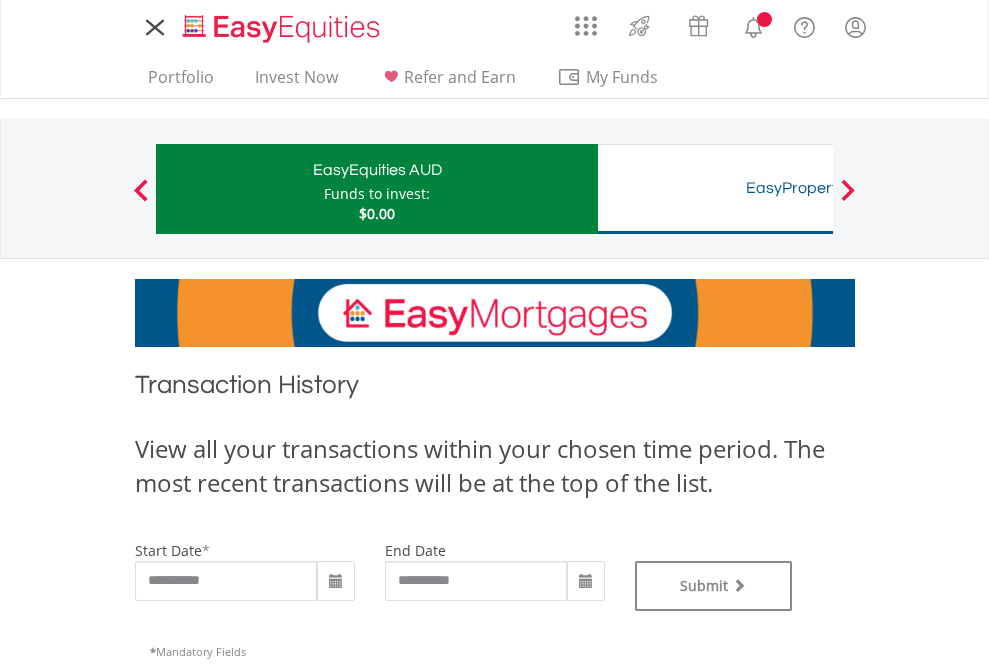 scroll, scrollTop: 0, scrollLeft: 0, axis: both 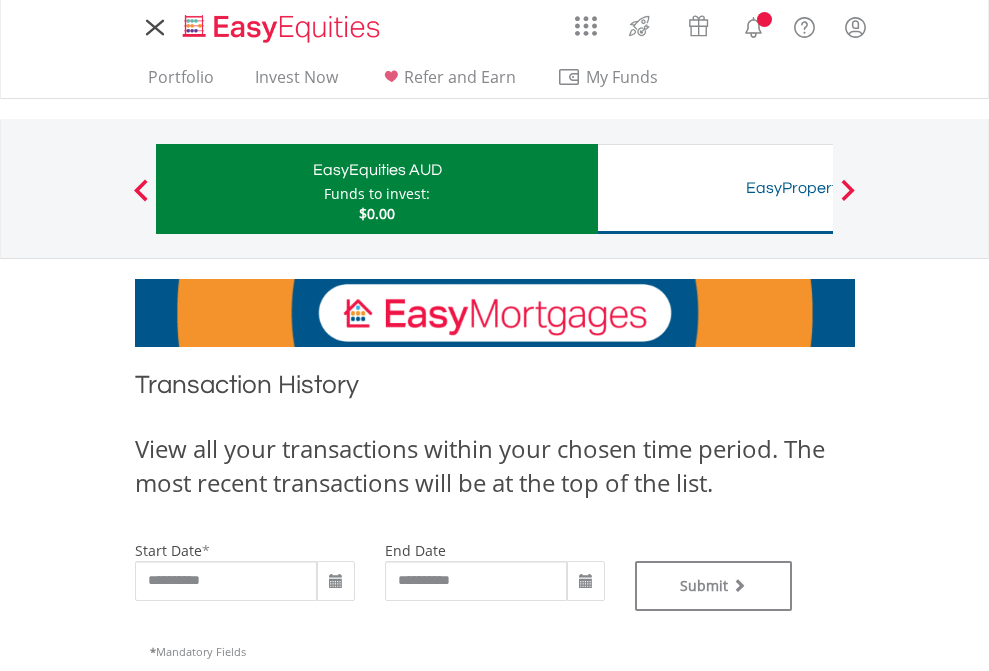 type on "**********" 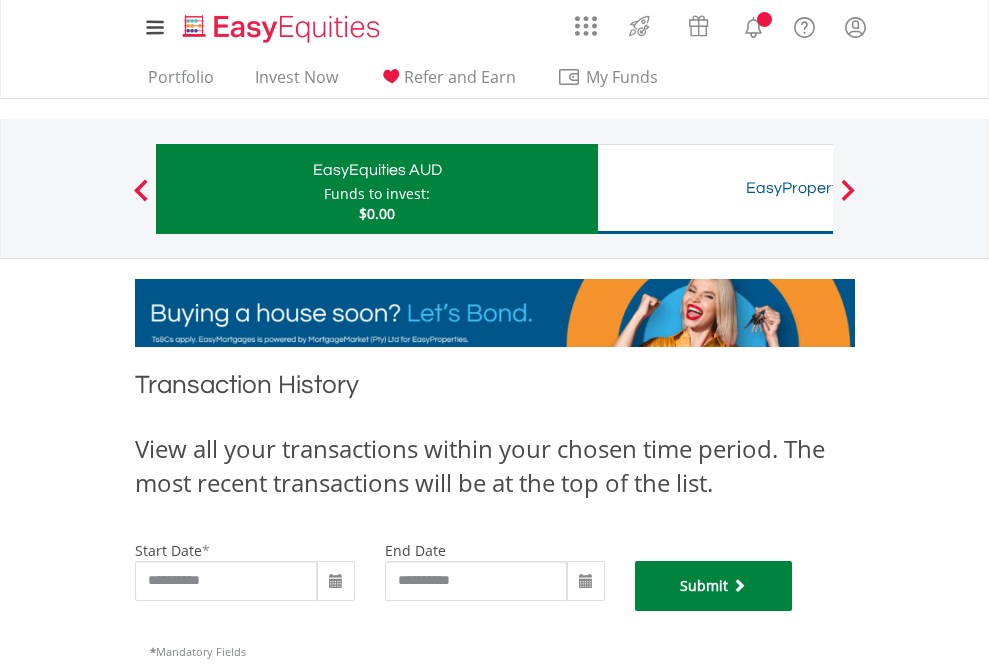 click on "Submit" at bounding box center [714, 586] 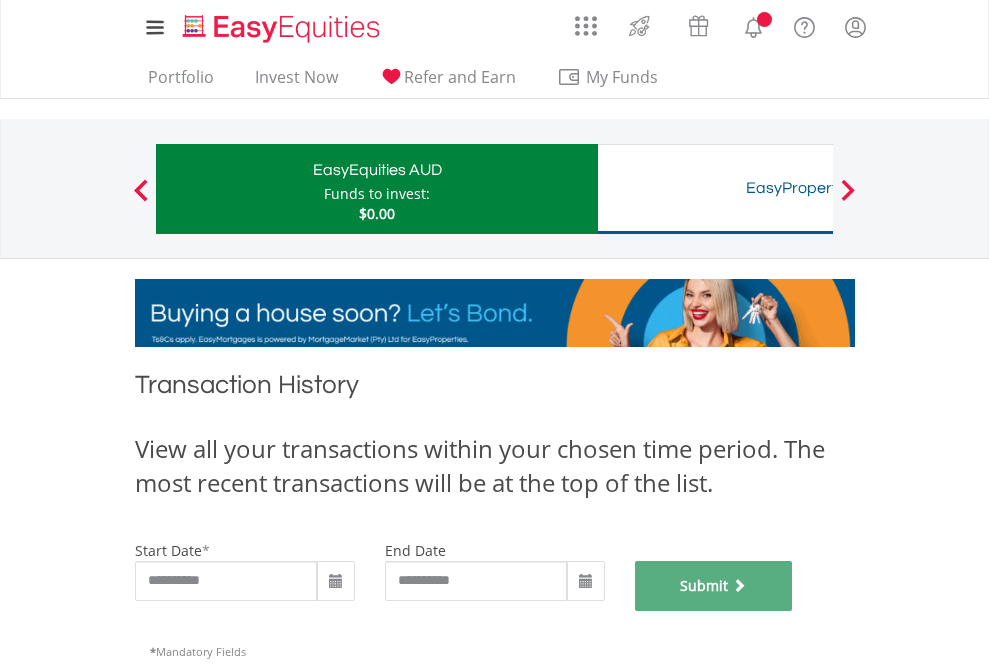 scroll, scrollTop: 811, scrollLeft: 0, axis: vertical 